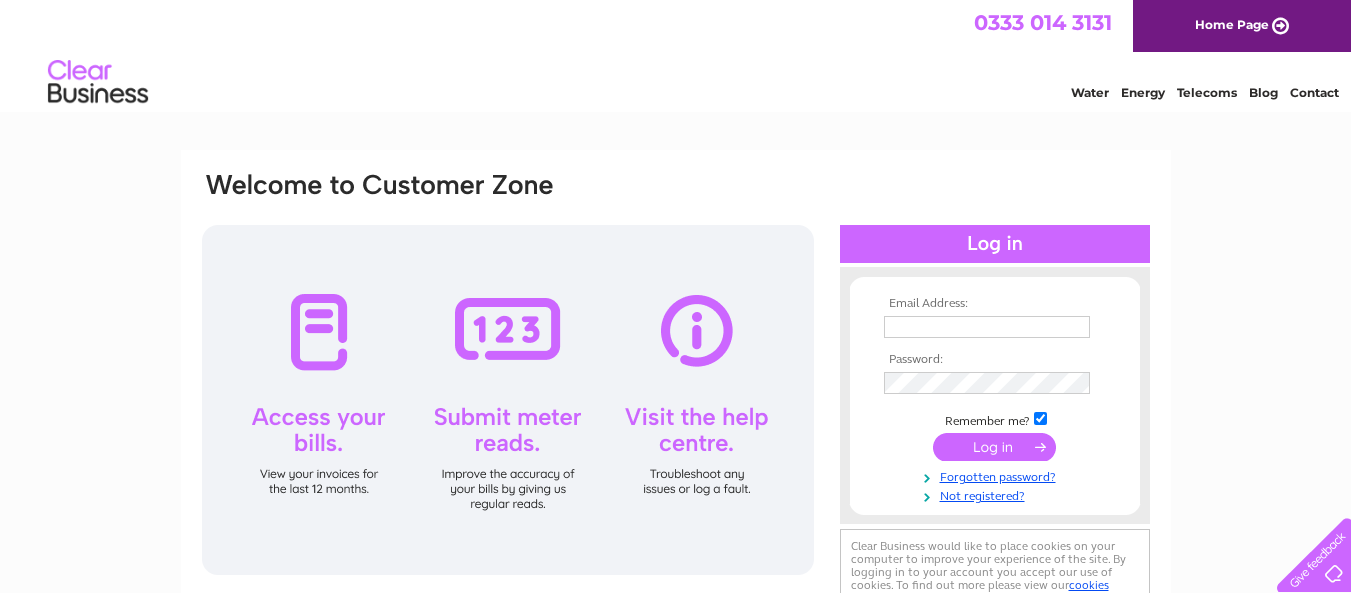 scroll, scrollTop: 0, scrollLeft: 0, axis: both 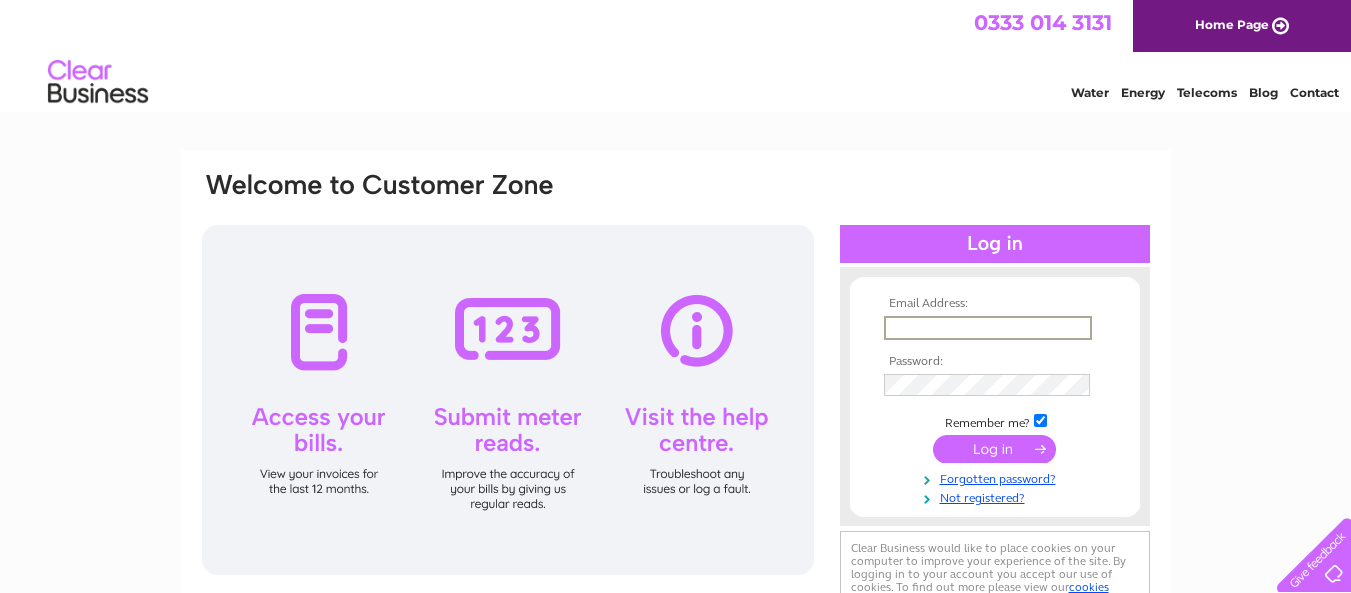 click at bounding box center (988, 328) 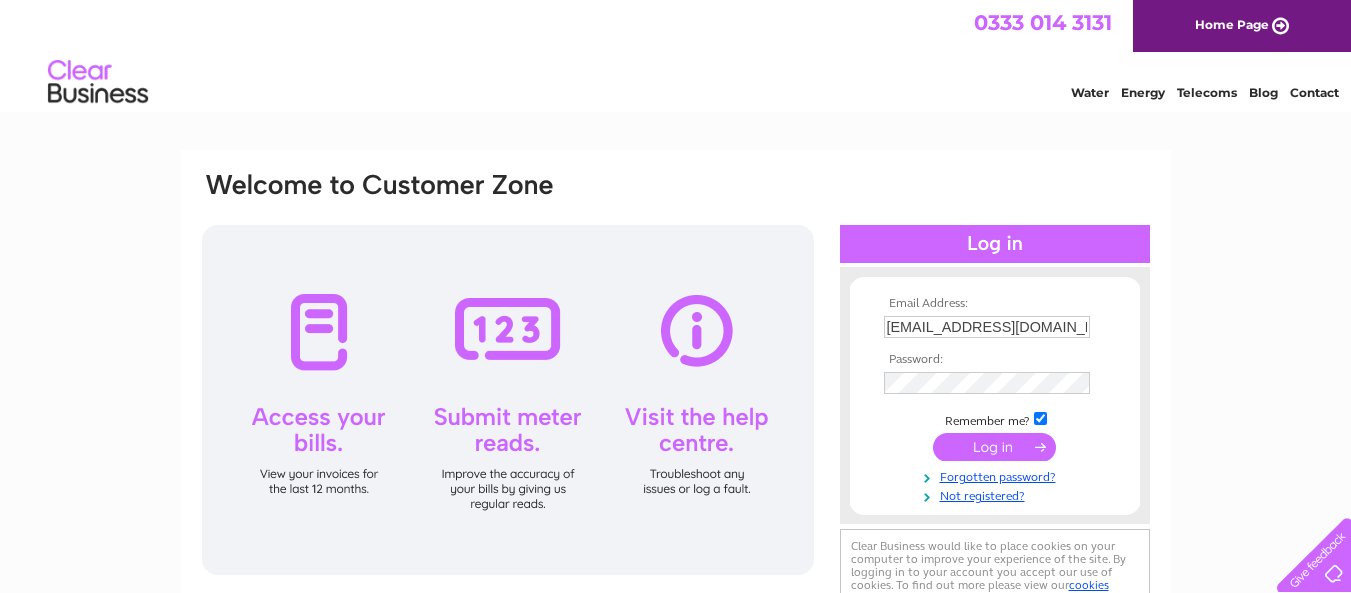 click at bounding box center (994, 447) 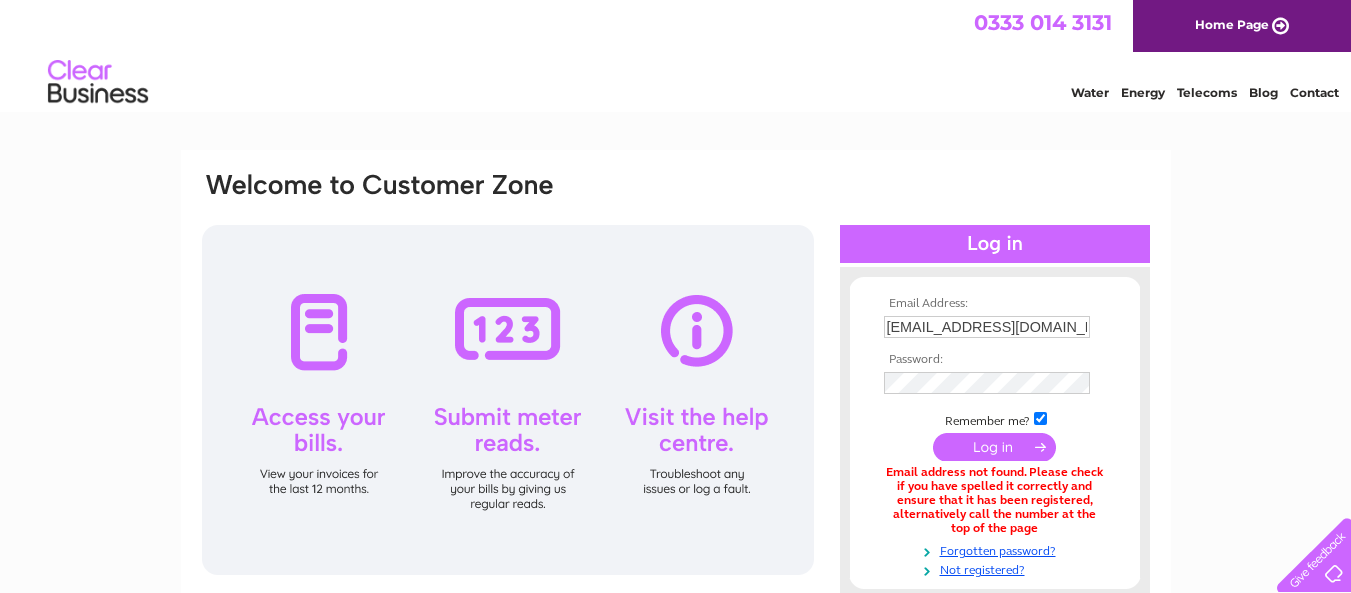 scroll, scrollTop: 0, scrollLeft: 0, axis: both 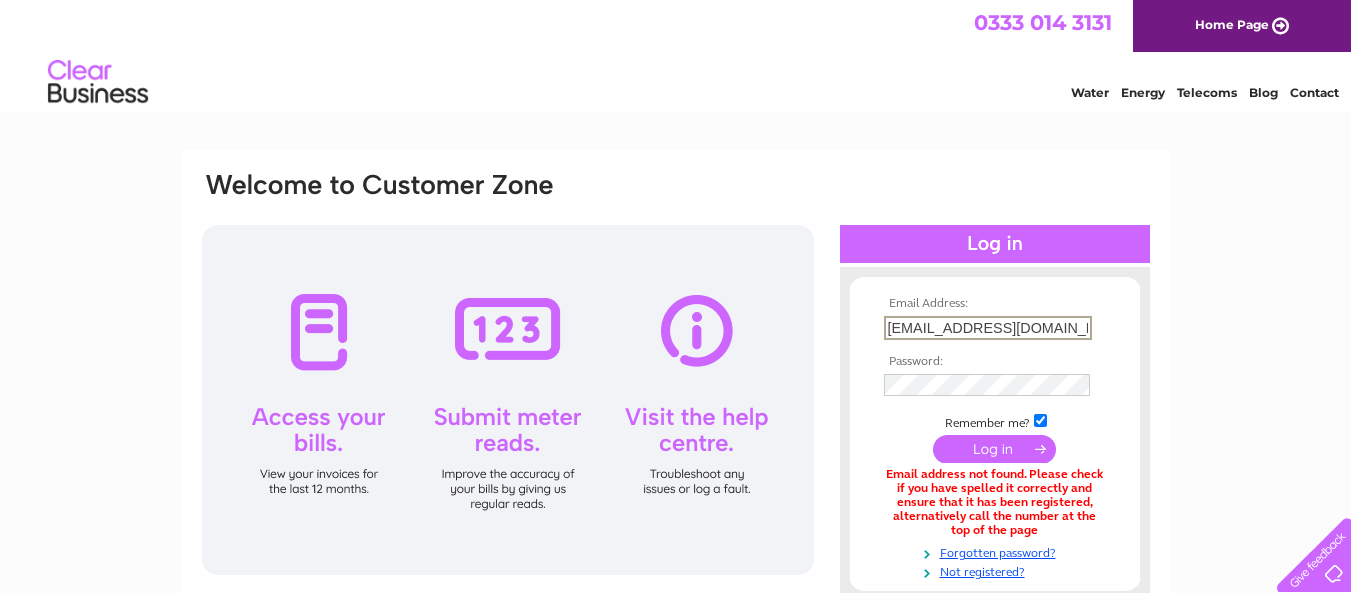 click on "accdunsec@gmail.com" at bounding box center (988, 328) 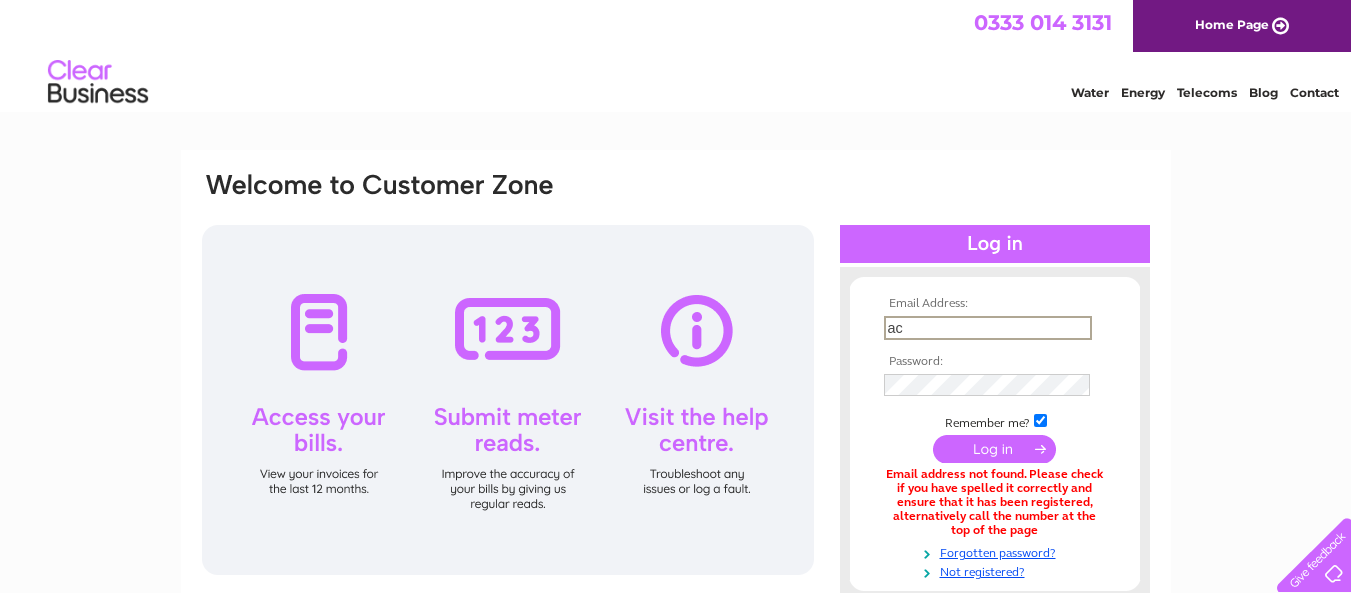 type on "a" 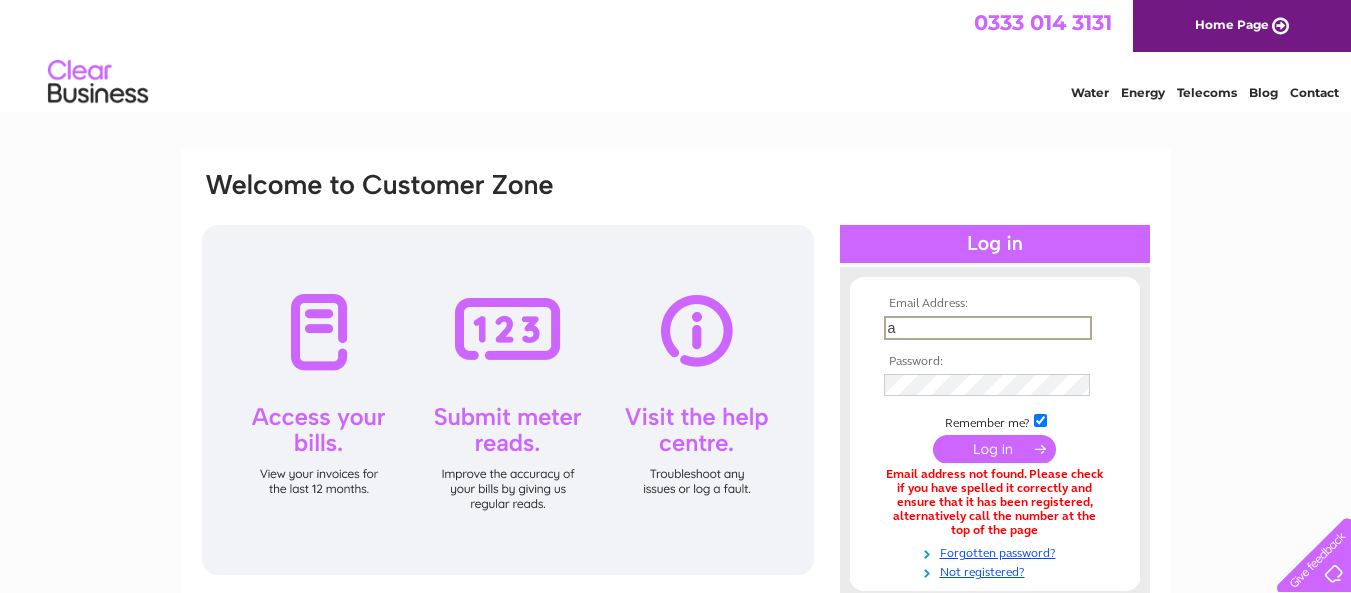 type 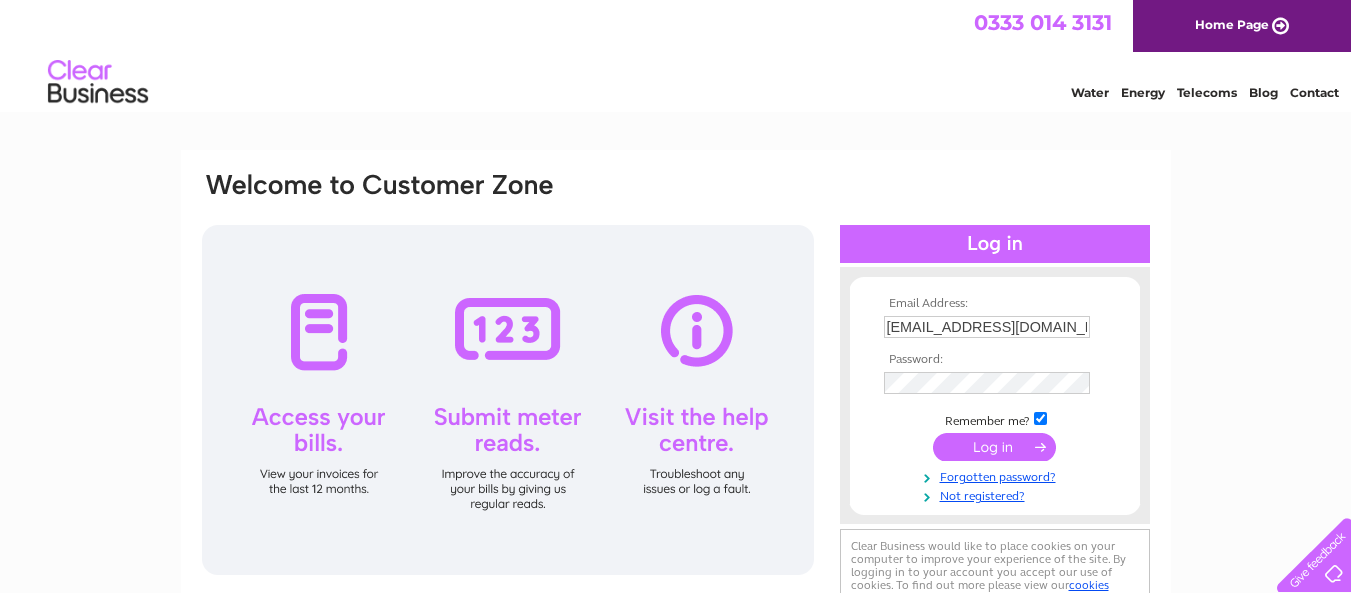 scroll, scrollTop: 0, scrollLeft: 0, axis: both 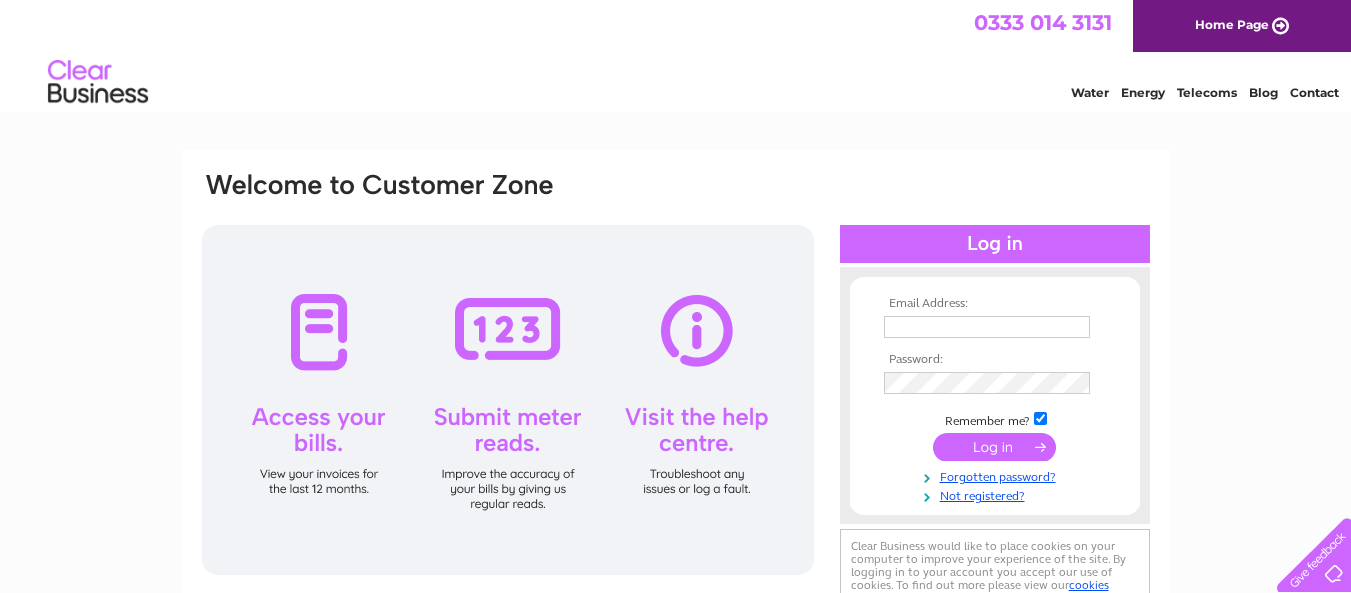 type on "[EMAIL_ADDRESS][DOMAIN_NAME]" 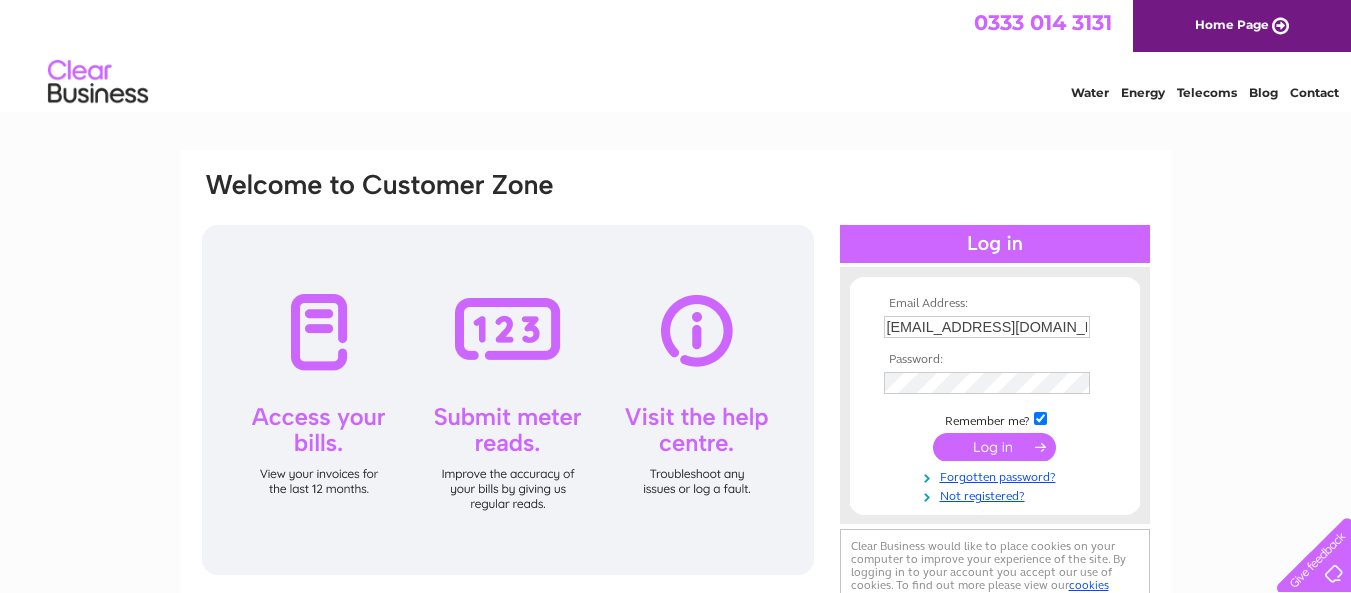 click at bounding box center [994, 447] 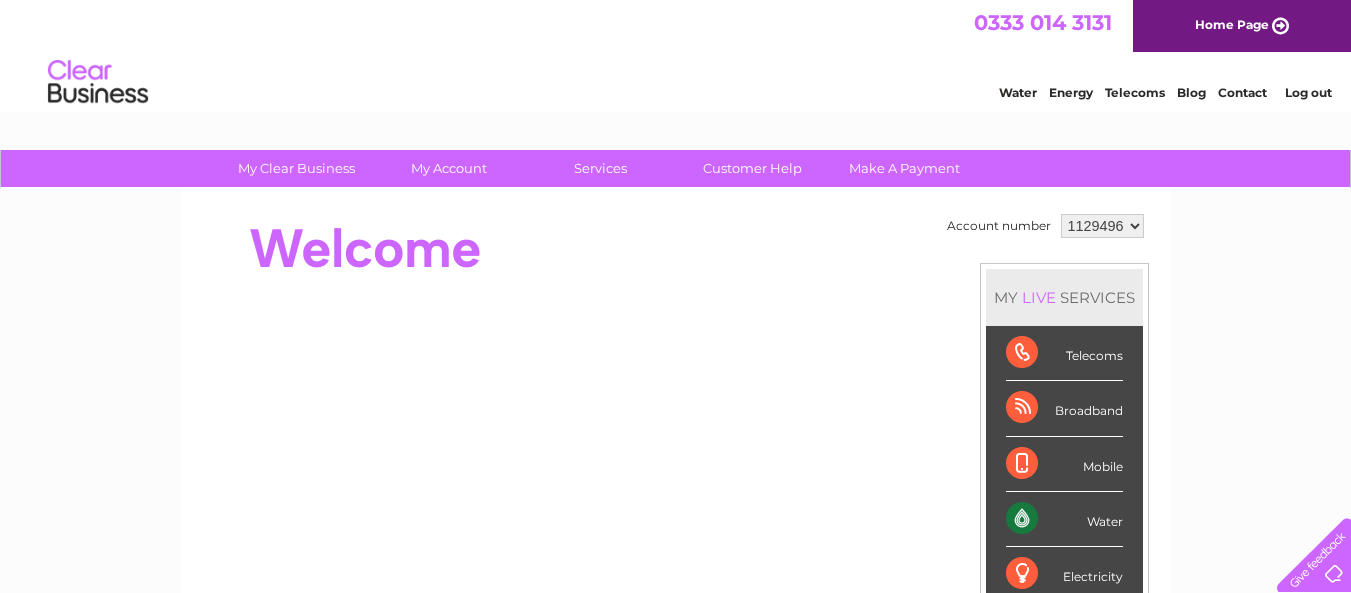scroll, scrollTop: 0, scrollLeft: 0, axis: both 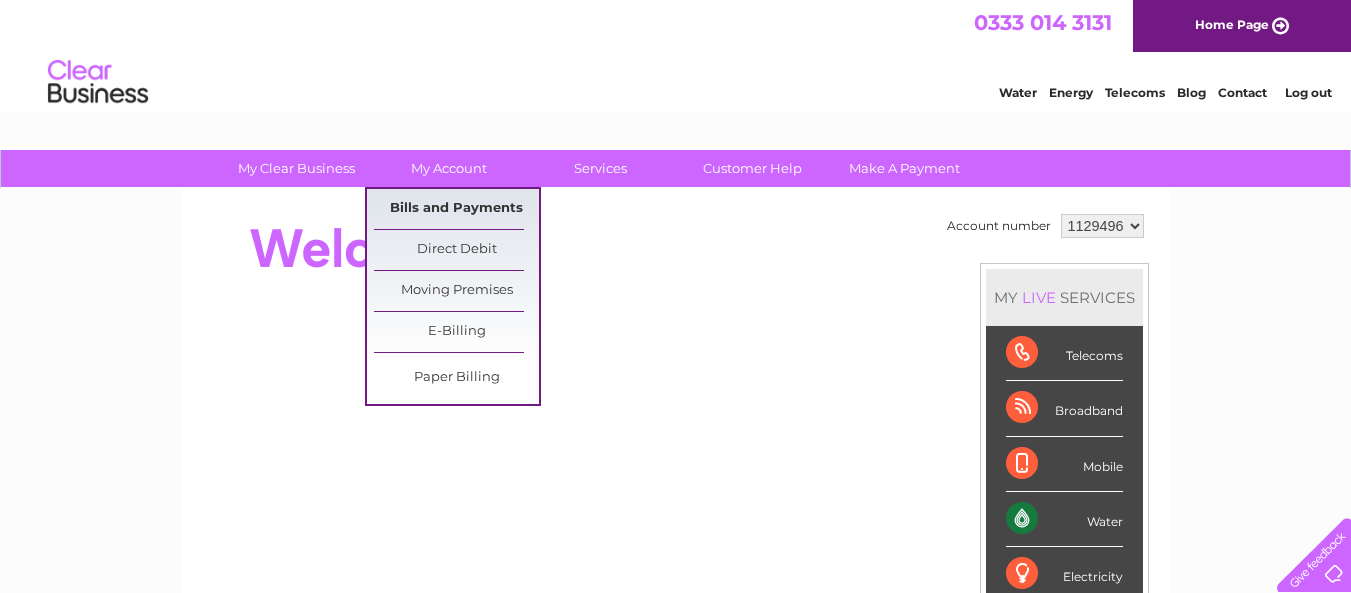 click on "Bills and Payments" at bounding box center (456, 209) 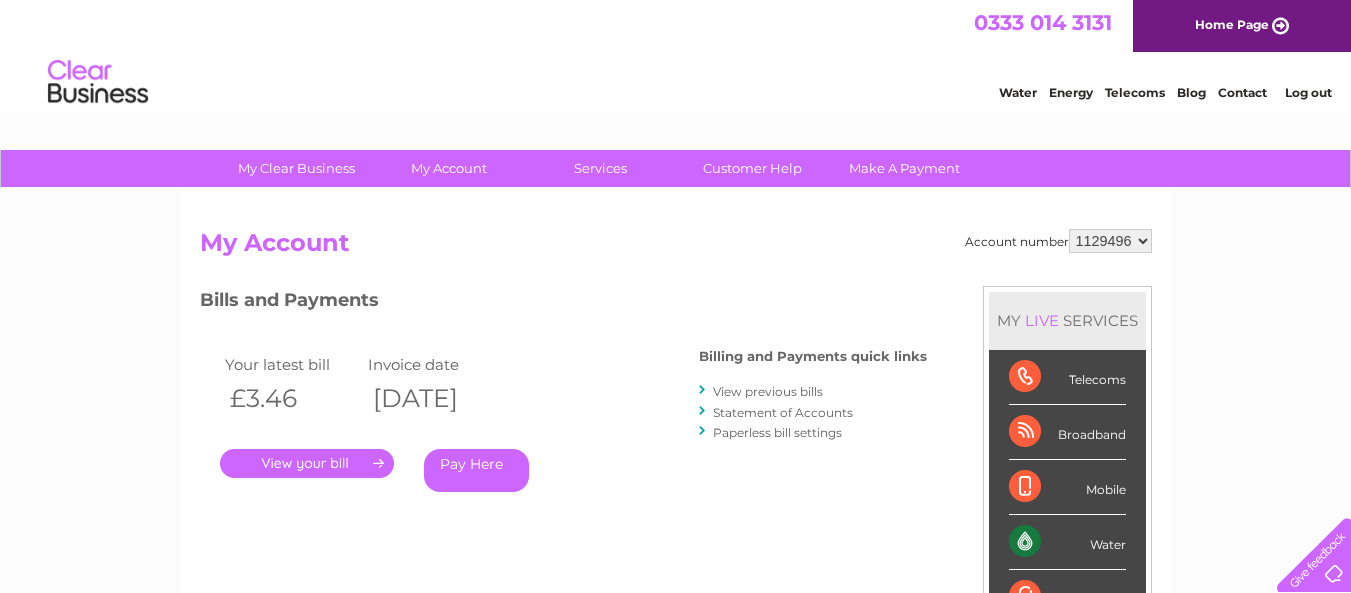 scroll, scrollTop: 0, scrollLeft: 0, axis: both 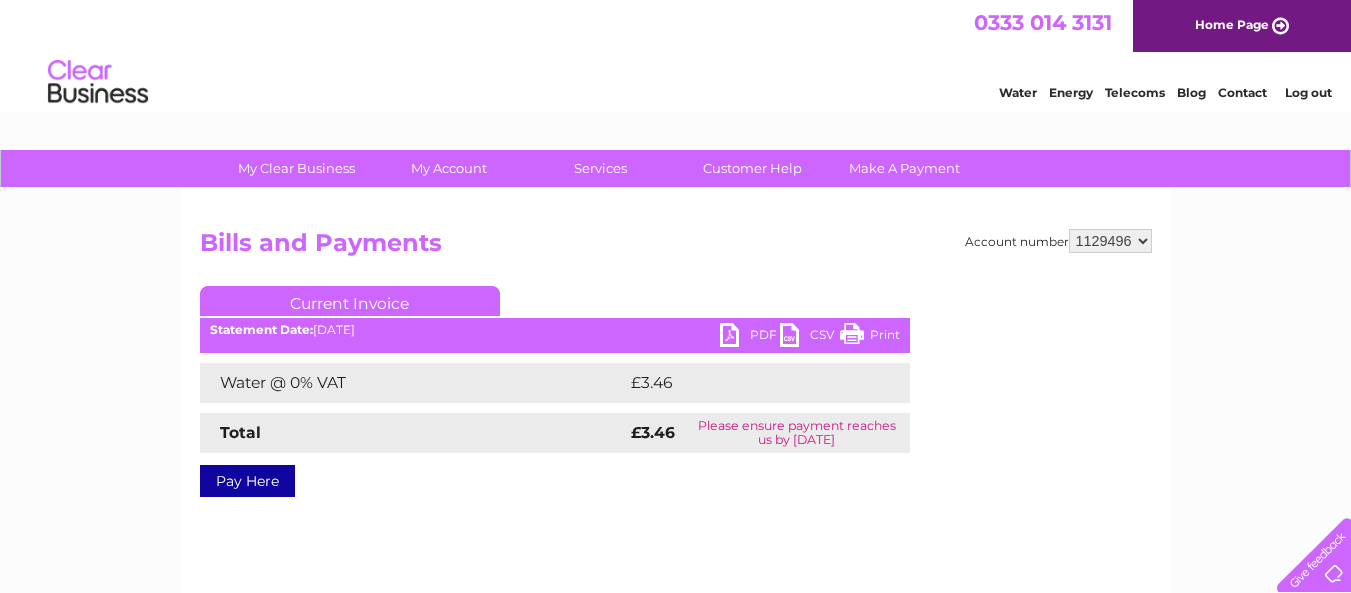 click on "PDF" at bounding box center [750, 337] 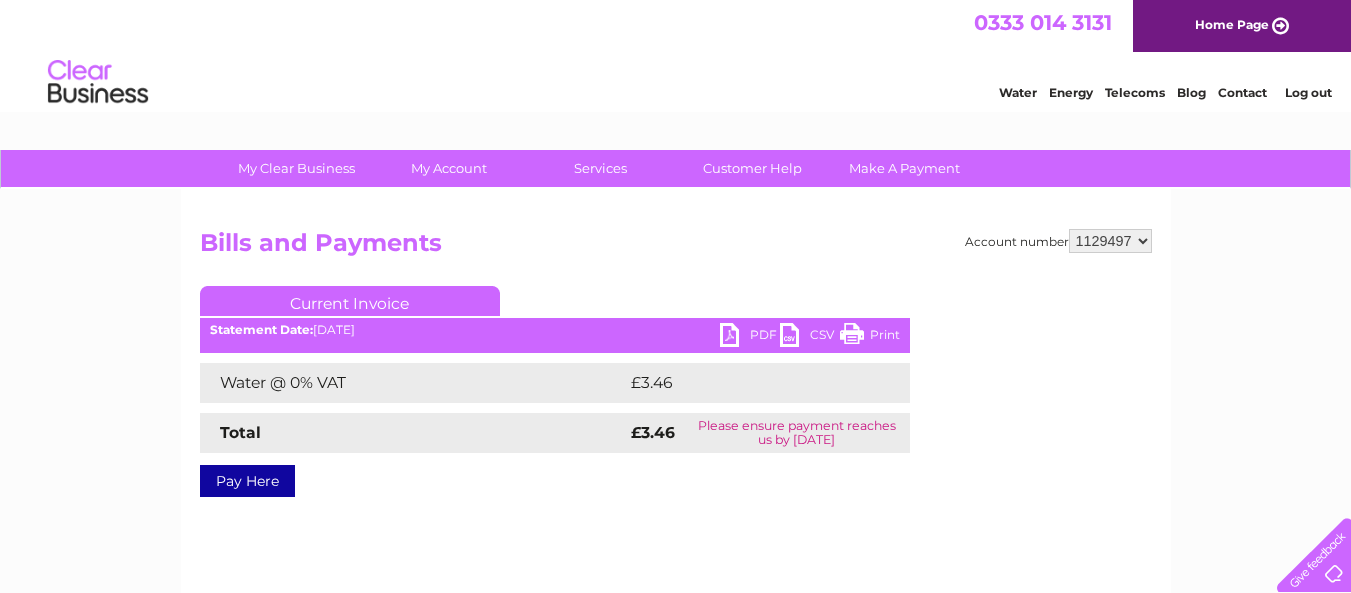 click on "1129496
1129497" at bounding box center [1110, 241] 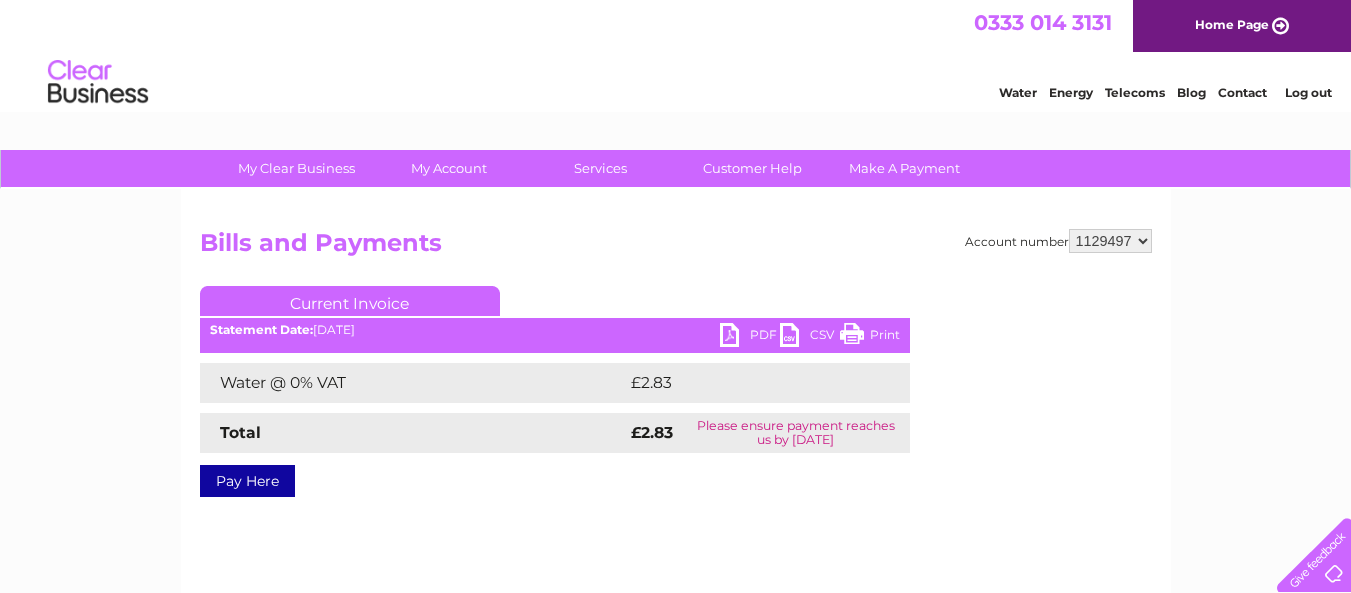 scroll, scrollTop: 0, scrollLeft: 0, axis: both 